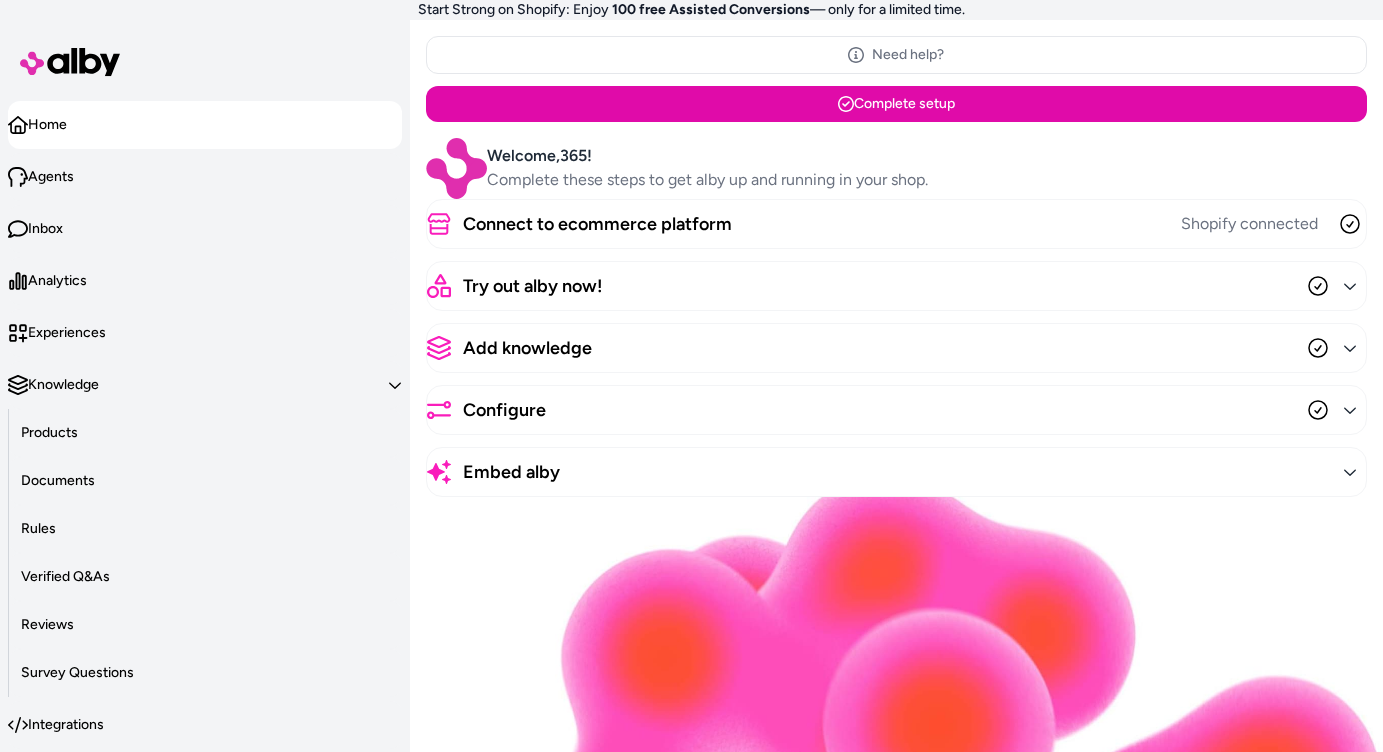 scroll, scrollTop: 0, scrollLeft: 0, axis: both 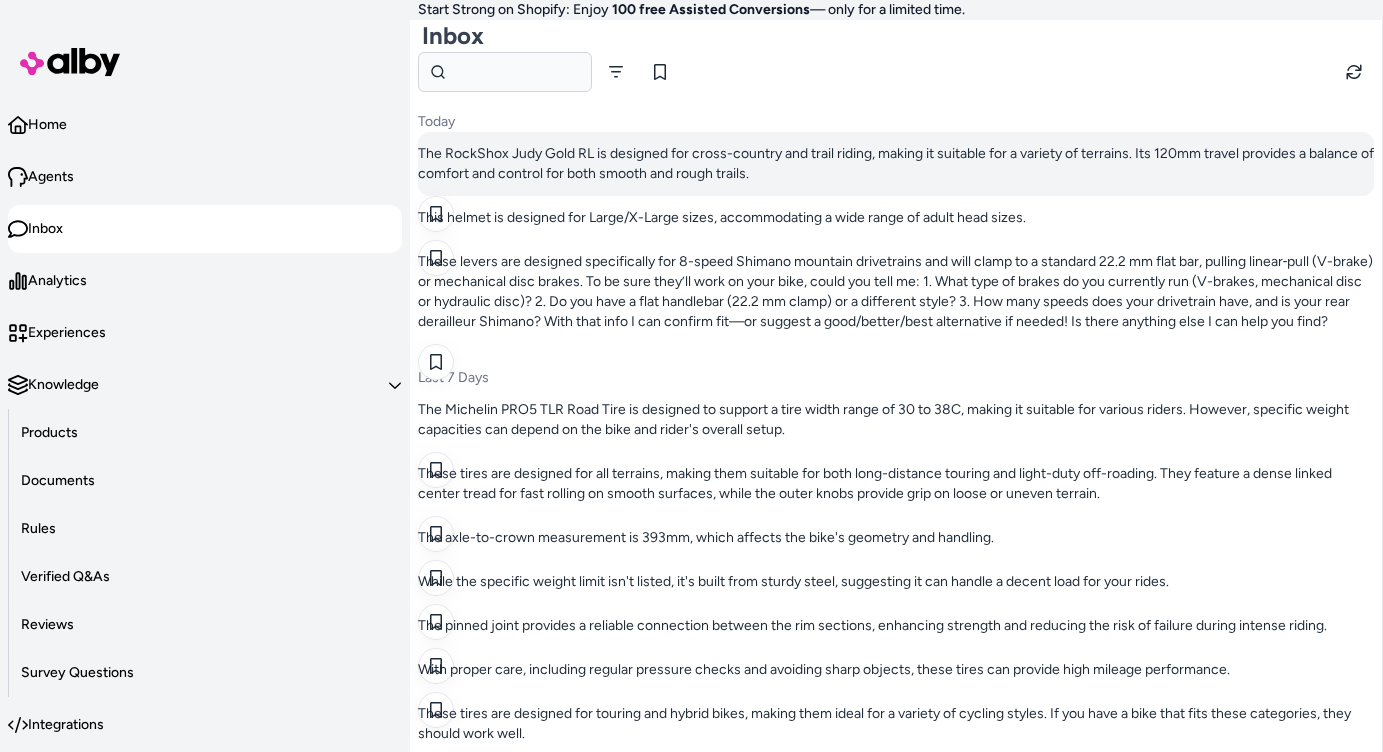 click on "The RockShox Judy Gold RL is designed for cross-country and trail riding, making it suitable for a variety of terrains. Its 120mm travel provides a balance of comfort and control for both smooth and rough trails." at bounding box center (896, 164) 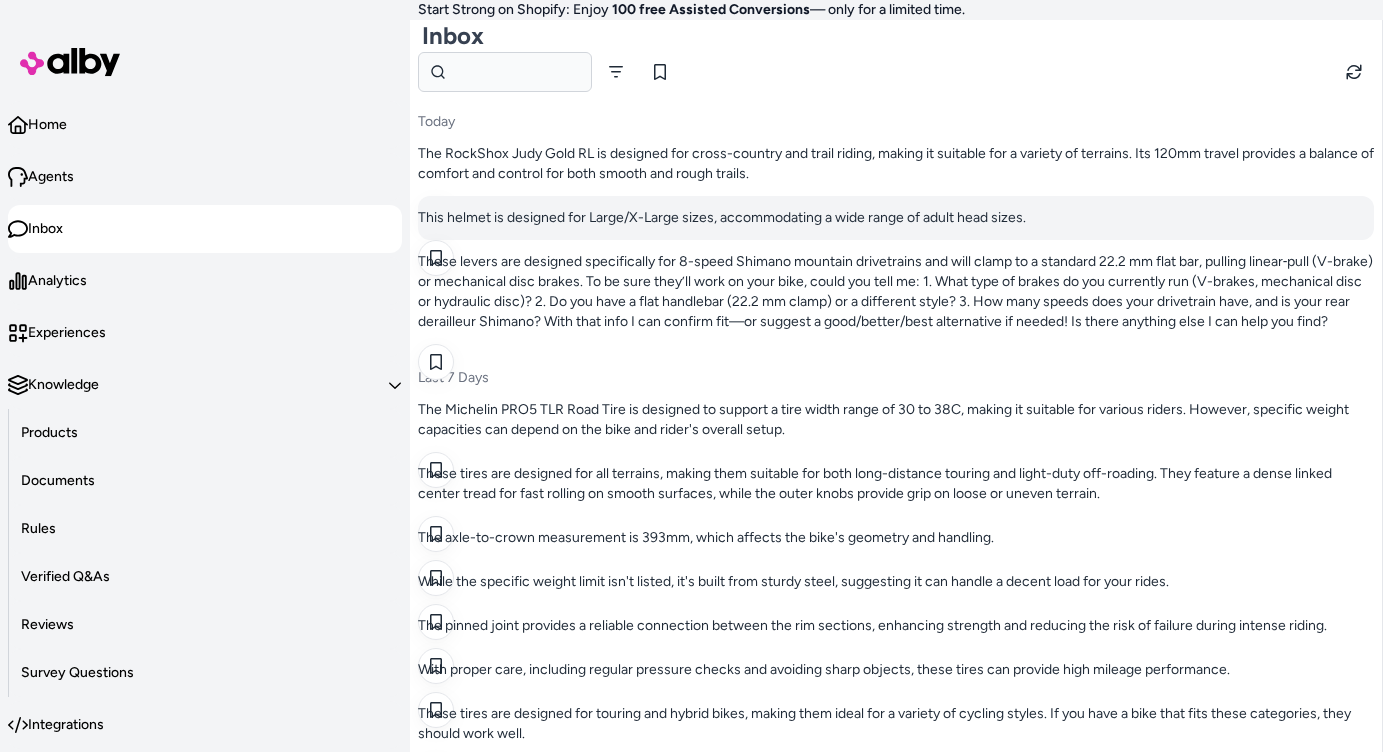 click on "This helmet is designed for Large/X-Large sizes, accommodating a wide range of adult head sizes." at bounding box center [896, 218] 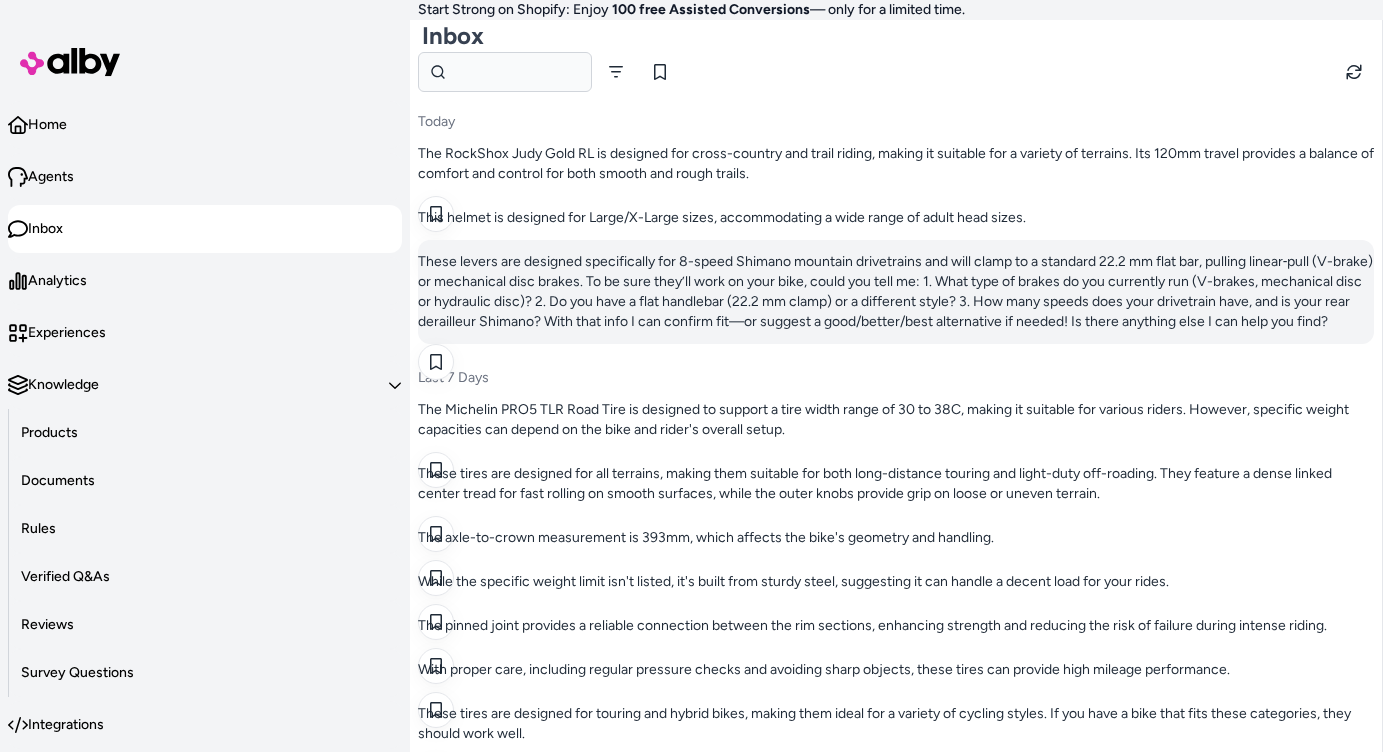 click on "These levers are designed specifically for 8-speed Shimano mountain drivetrains and will clamp to a standard 22.2 mm flat bar, pulling linear‐pull (V-brake) or mechanical disc brakes. To be sure they’ll work on your bike, could you tell me:
1. What type of brakes do you currently run (V-brakes, mechanical disc or hydraulic disc)?
2. Do you have a flat handlebar (22.2 mm clamp) or a different style?
3. How many speeds does your drivetrain have, and is your rear derailleur Shimano?
With that info I can confirm fit—or suggest a good/better/best alternative if needed! Is there anything else I can help you find?" at bounding box center [896, 292] 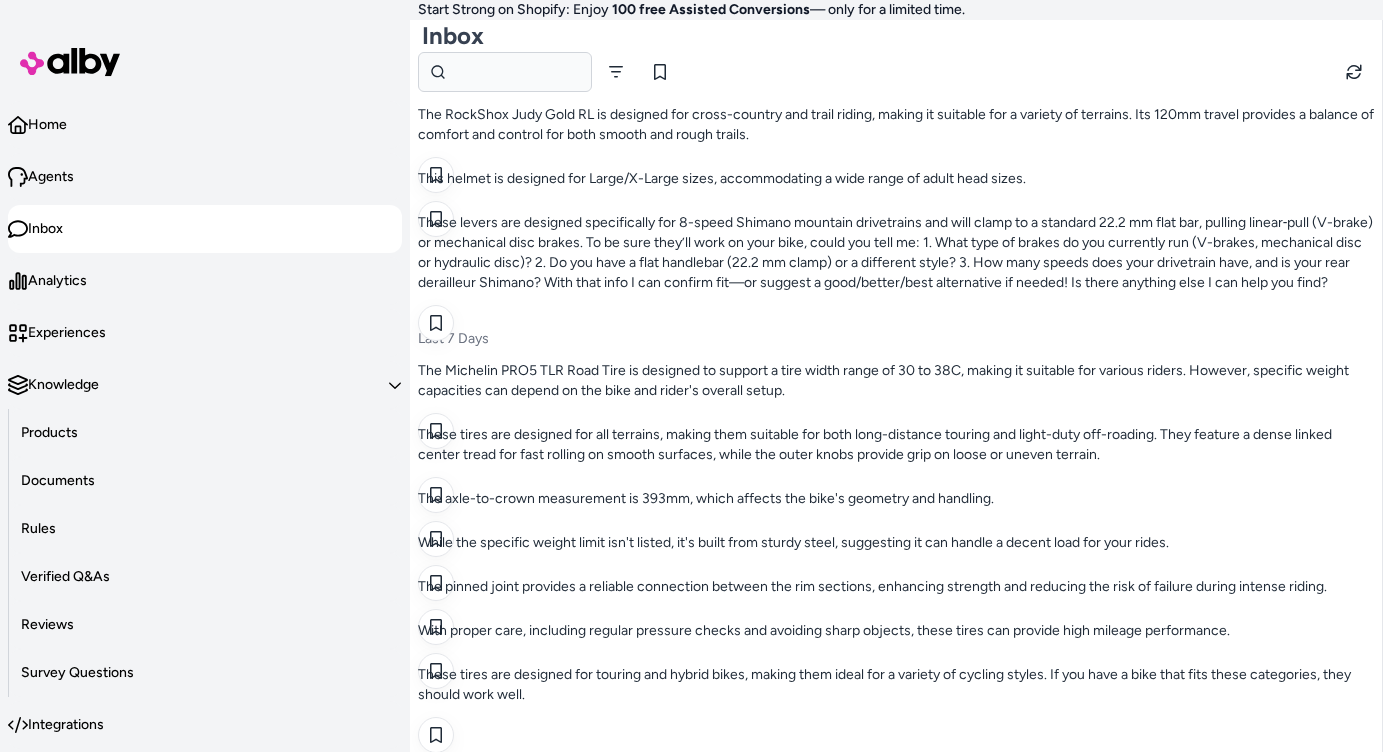 scroll, scrollTop: 41, scrollLeft: 0, axis: vertical 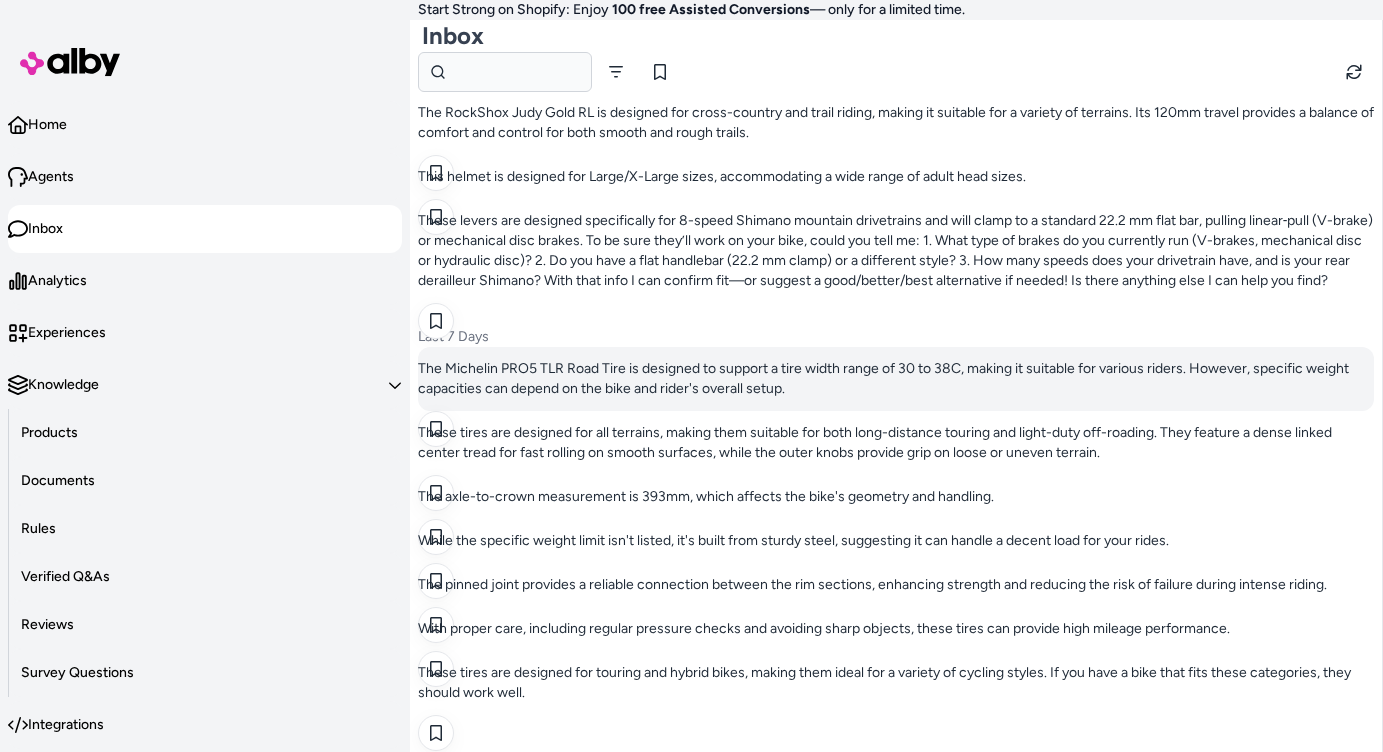 click on "The Michelin PRO5 TLR Road Tire is designed to support a tire width range of 30 to 38C, making it suitable for various riders. However, specific weight capacities can depend on the bike and rider's overall setup." at bounding box center [896, 379] 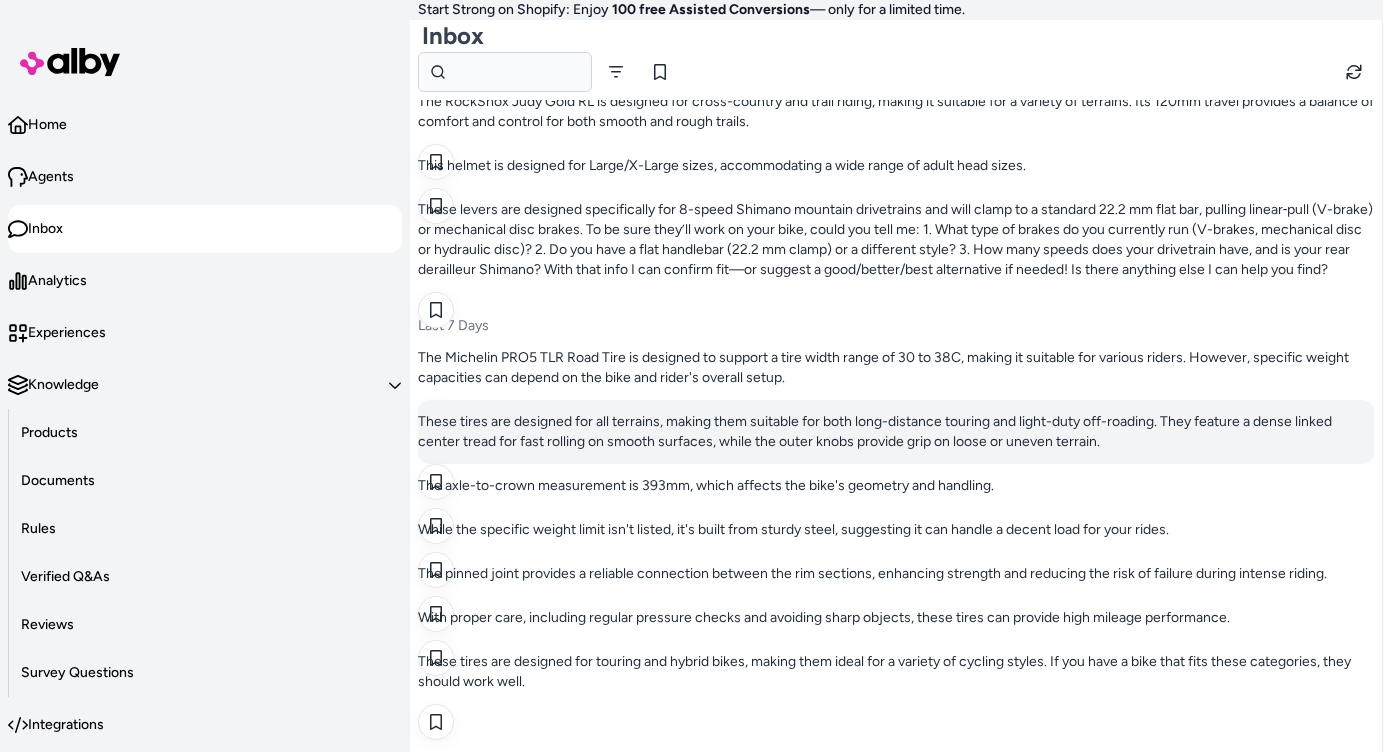 scroll, scrollTop: 102, scrollLeft: 0, axis: vertical 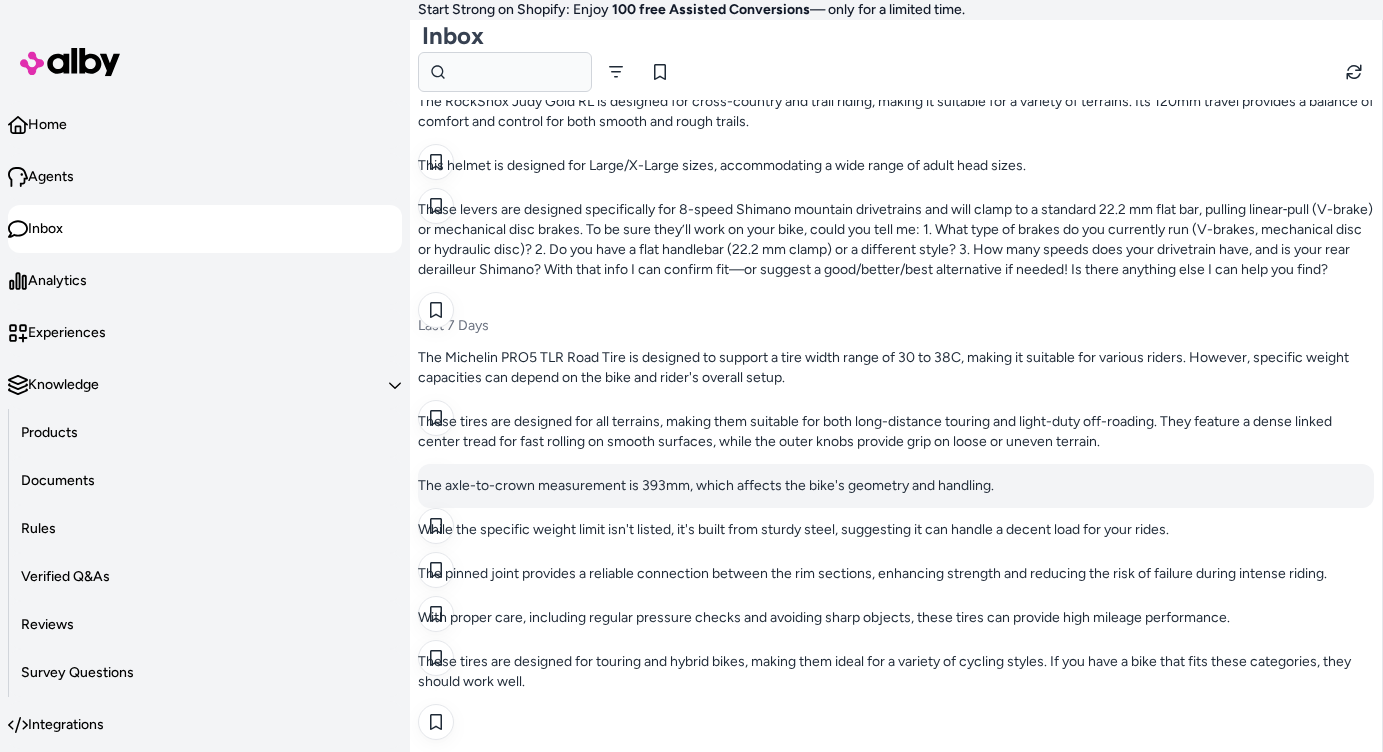 click on "The axle-to-crown measurement is 393mm, which affects the bike's geometry and handling." at bounding box center (896, 486) 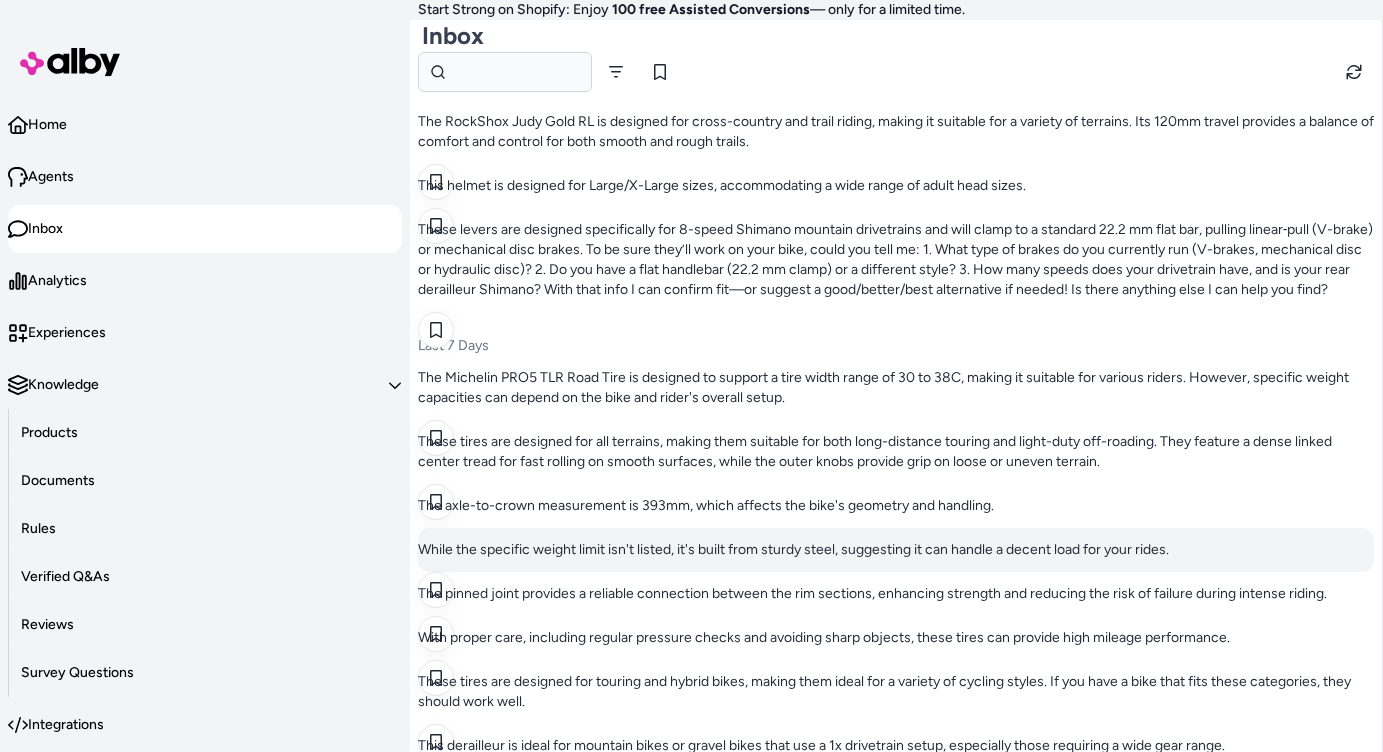 click on "While the specific weight limit isn't listed, it's built from sturdy steel, suggesting it can handle a decent load for your rides." at bounding box center [896, 550] 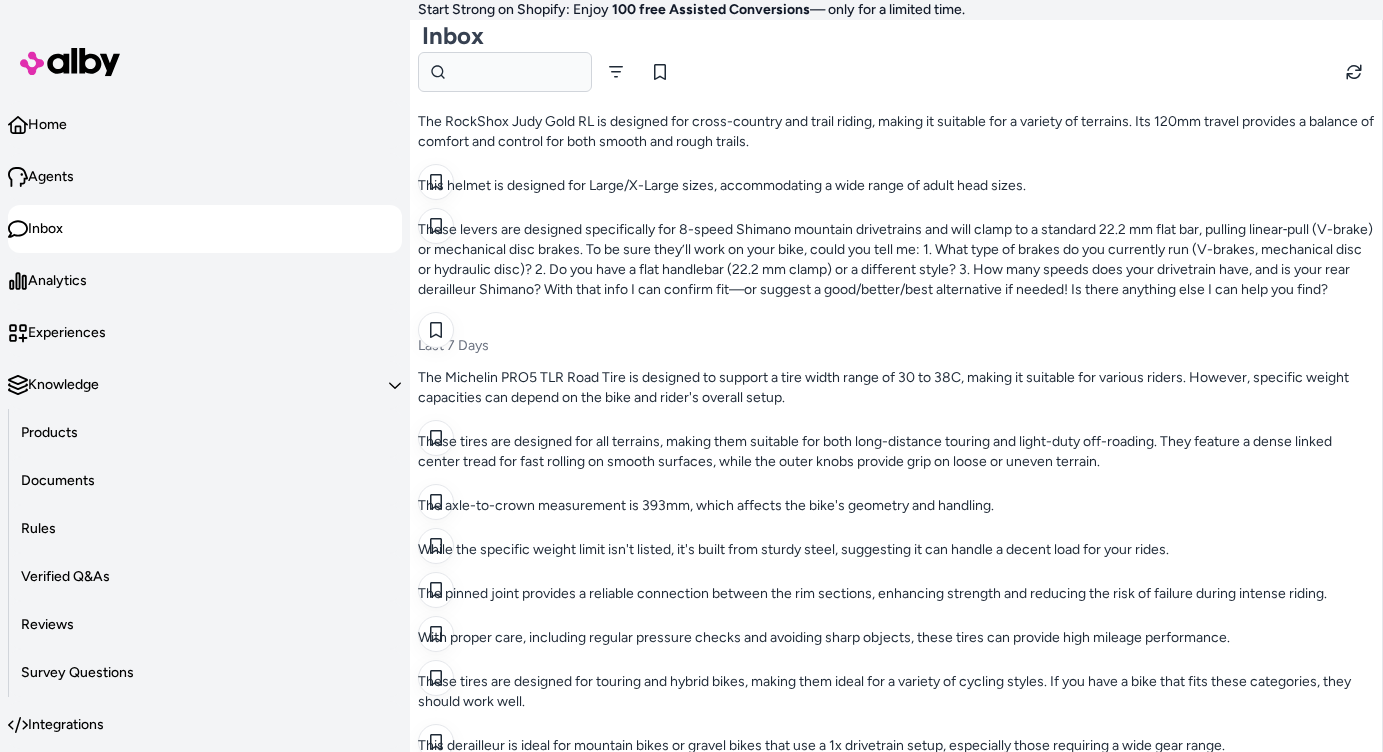 click on "Home" at bounding box center (205, 125) 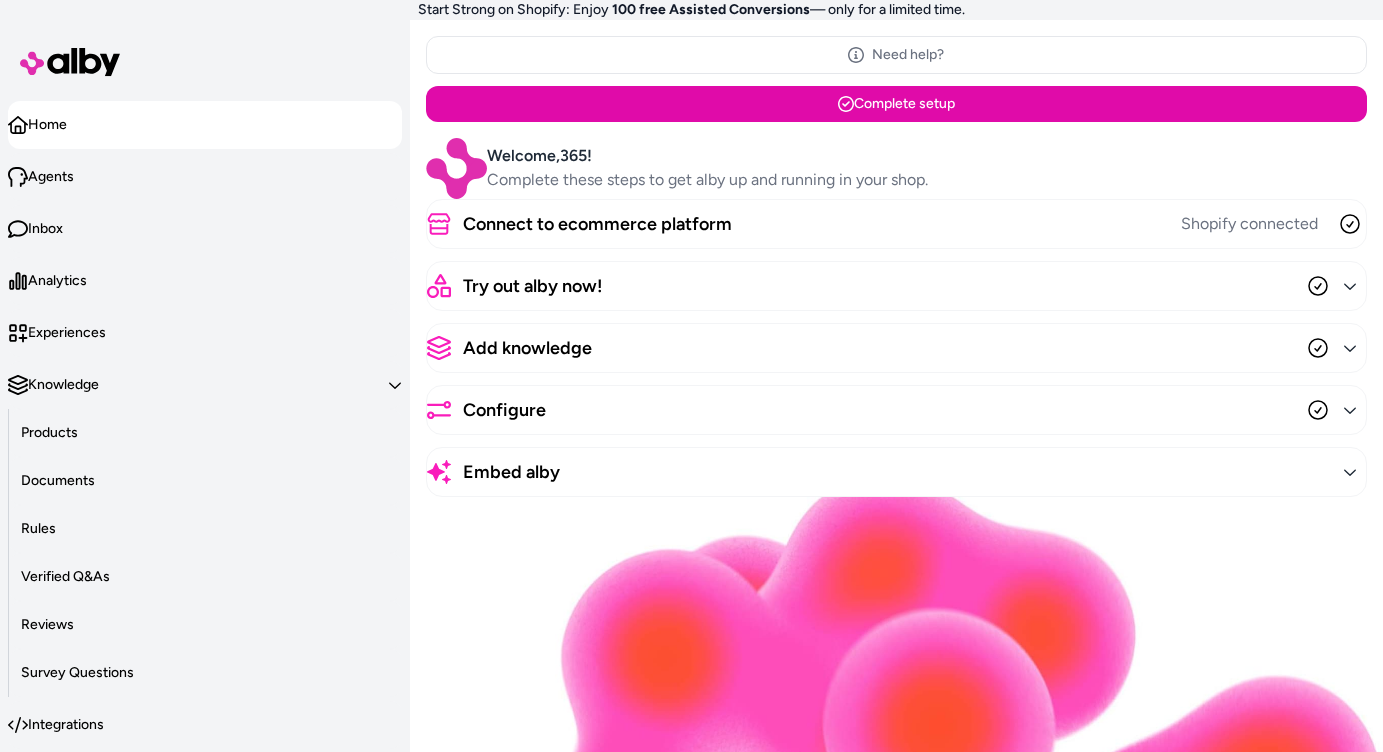 click on "Analytics" at bounding box center [57, 281] 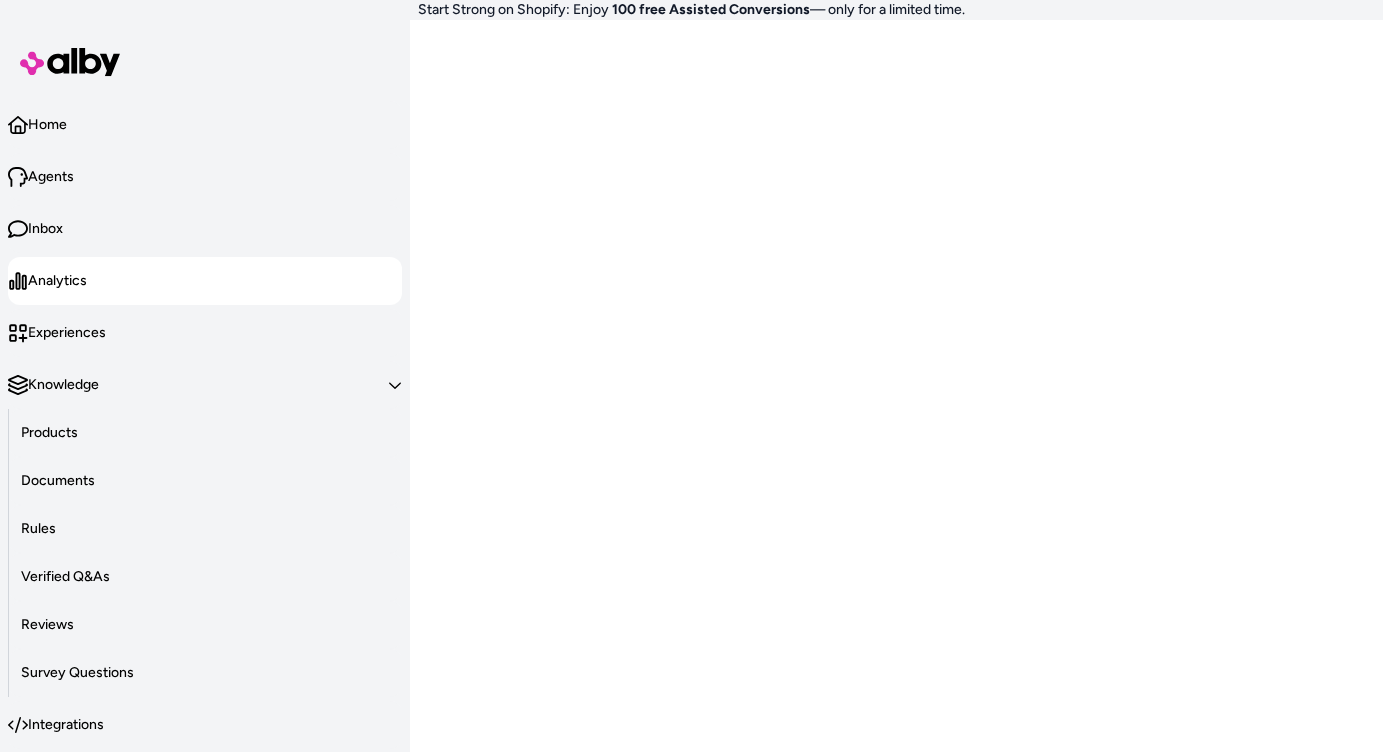 click on "Inbox" at bounding box center (205, 229) 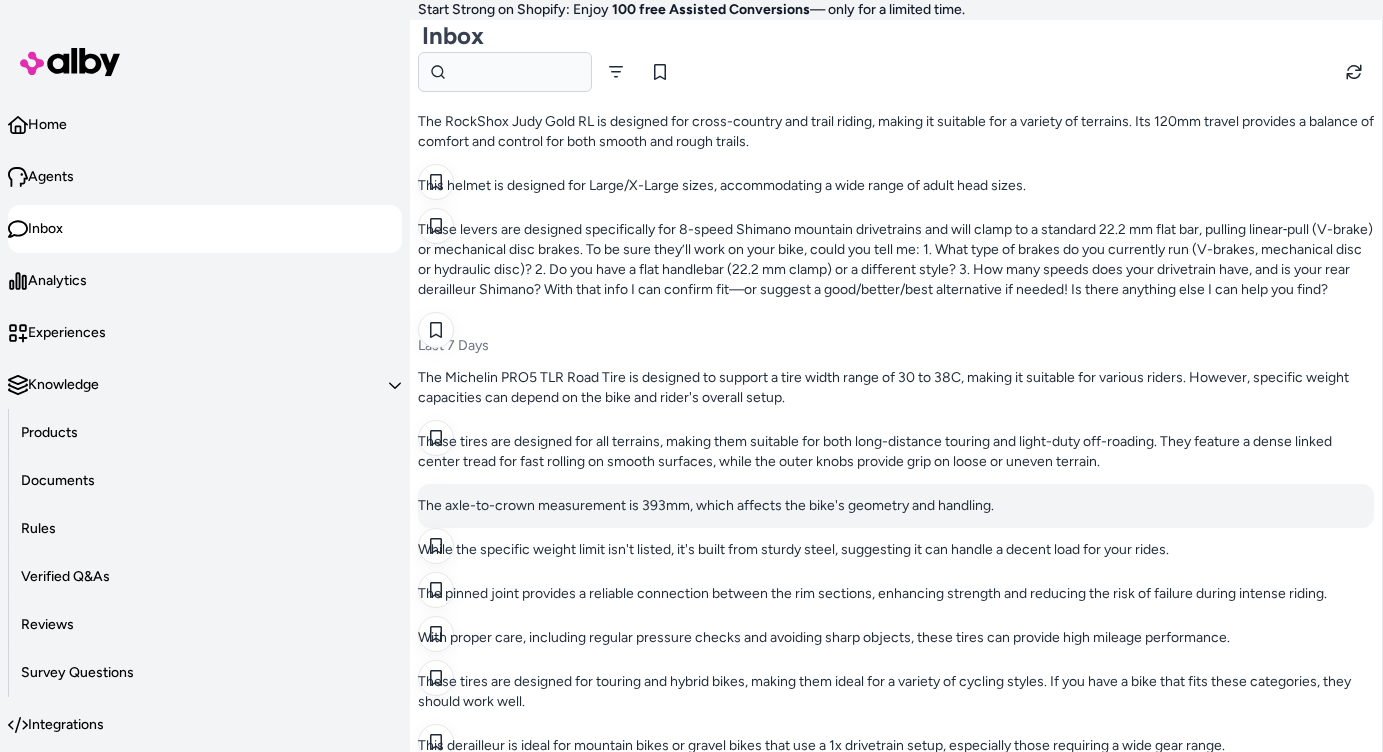 scroll, scrollTop: 374, scrollLeft: 0, axis: vertical 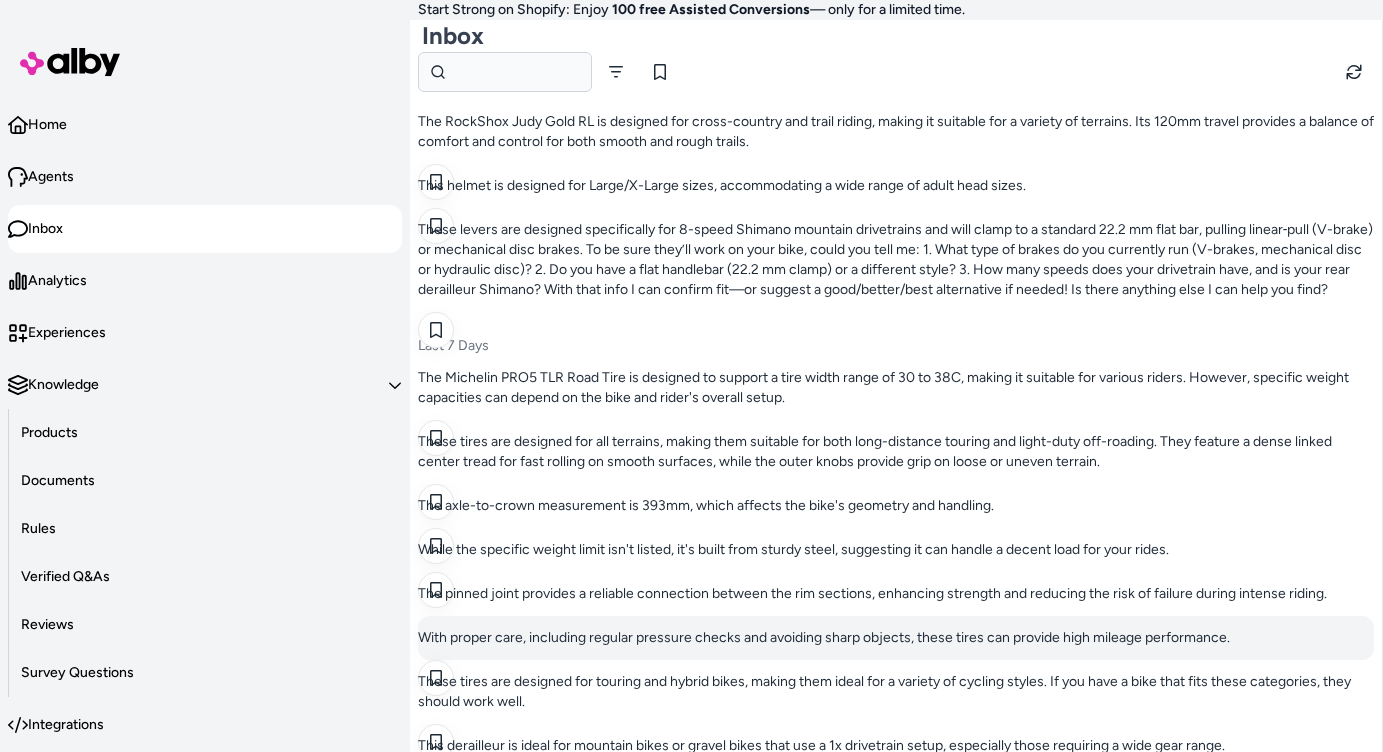 click on "With proper care, including regular pressure checks and avoiding sharp objects, these tires can provide high mileage performance." at bounding box center [896, 638] 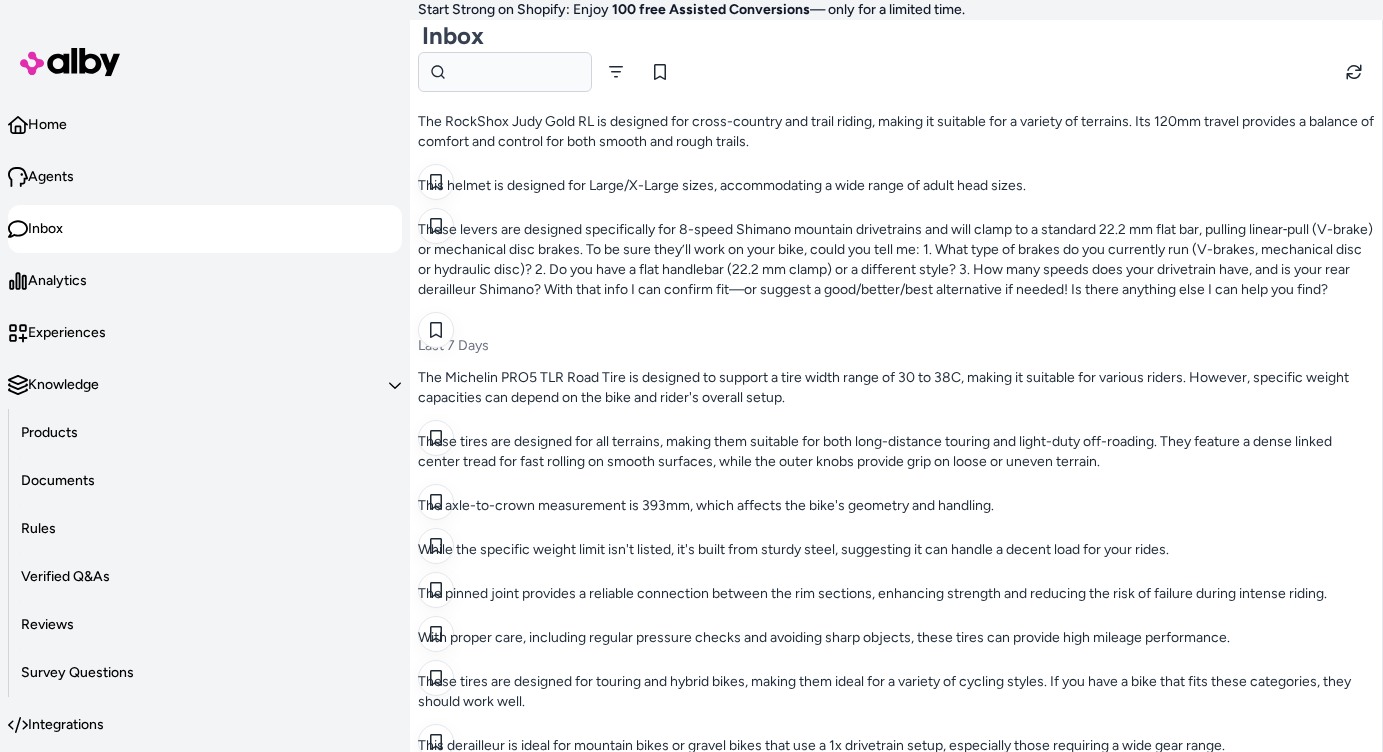 scroll, scrollTop: 443, scrollLeft: 0, axis: vertical 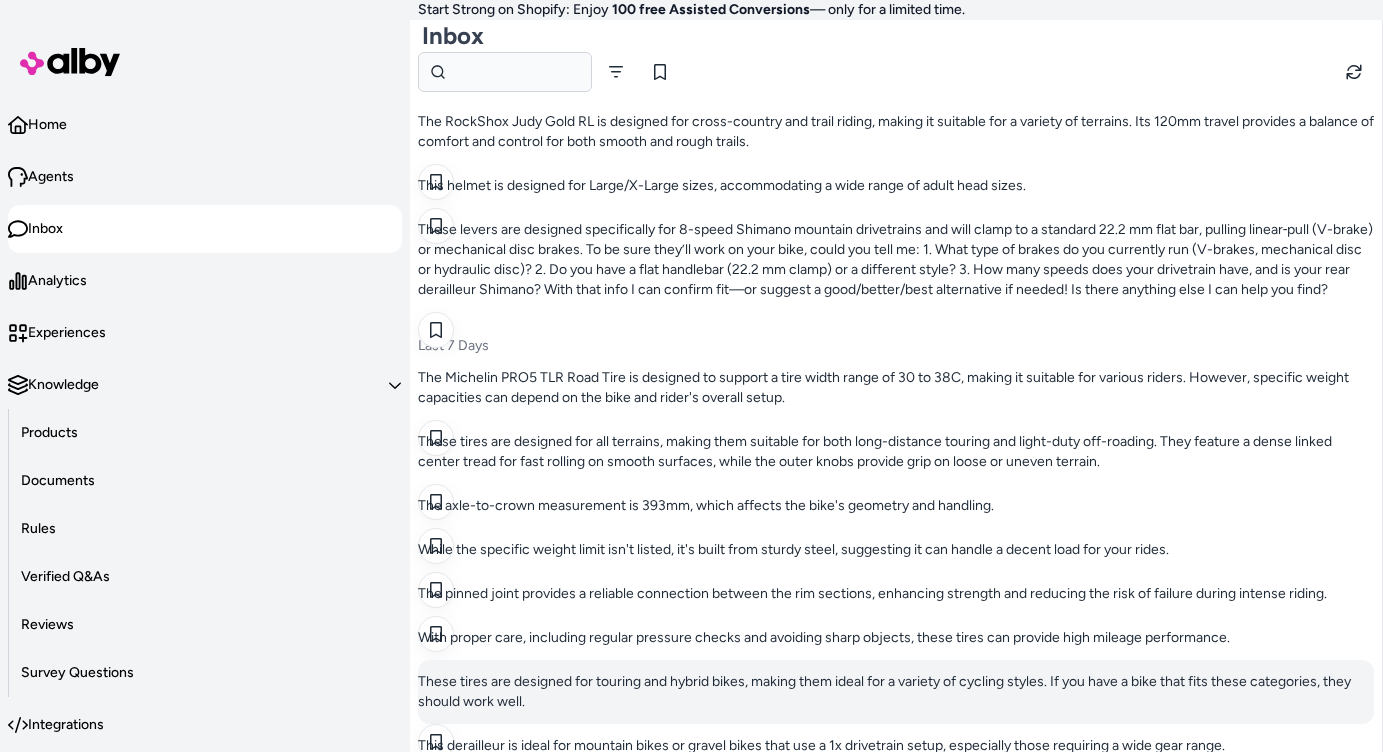 click on "These tires are designed for touring and hybrid bikes, making them ideal for a variety of cycling styles. If you have a bike that fits these categories, they should work well." at bounding box center (896, 692) 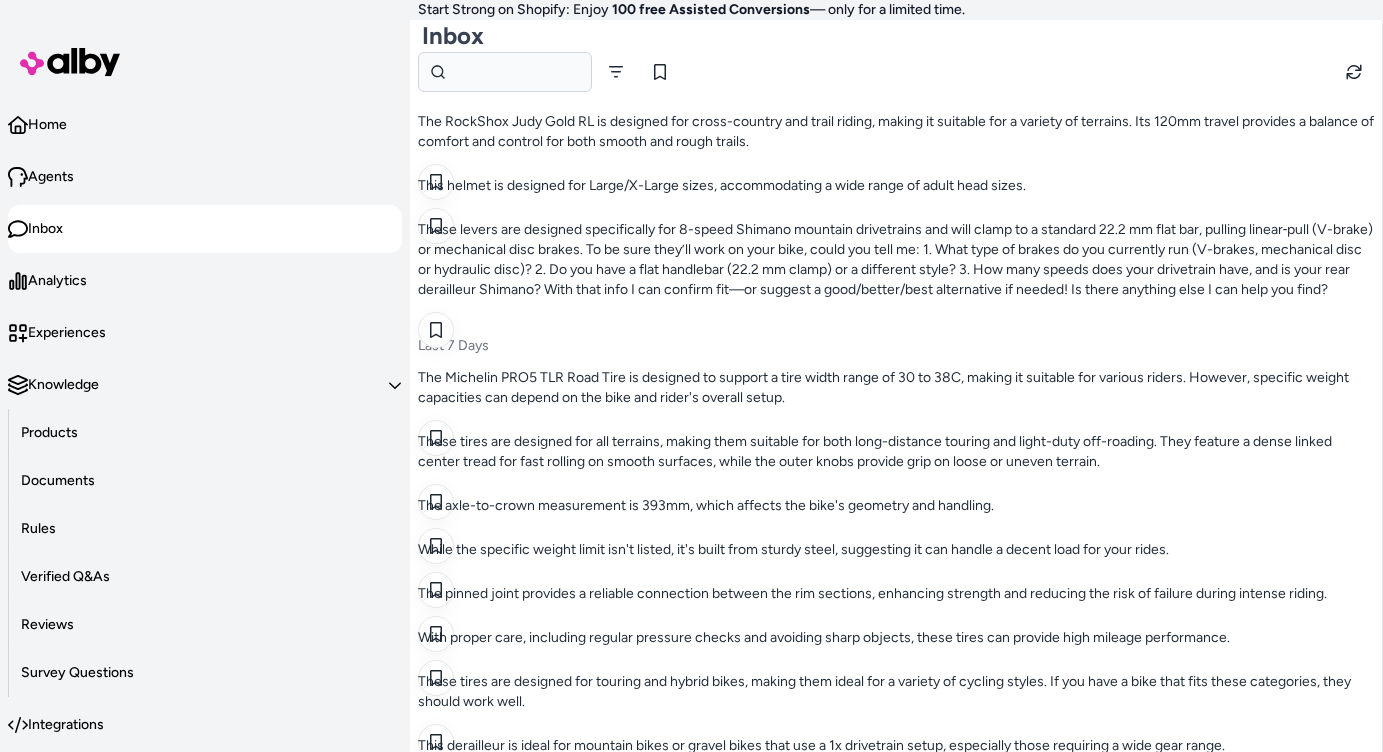 scroll, scrollTop: 661, scrollLeft: 0, axis: vertical 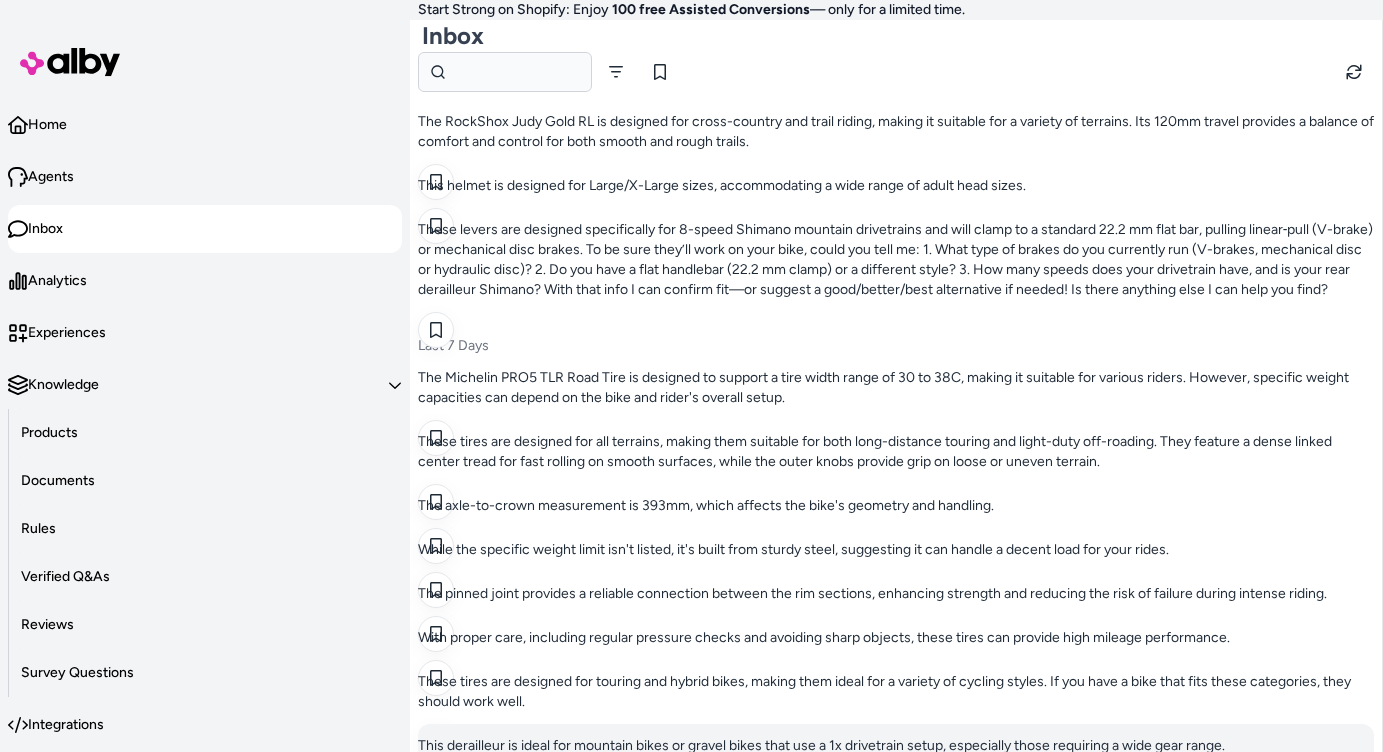 click on "This derailleur is ideal for mountain bikes or gravel bikes that use a 1x drivetrain setup, especially those requiring a wide gear range." at bounding box center (896, 746) 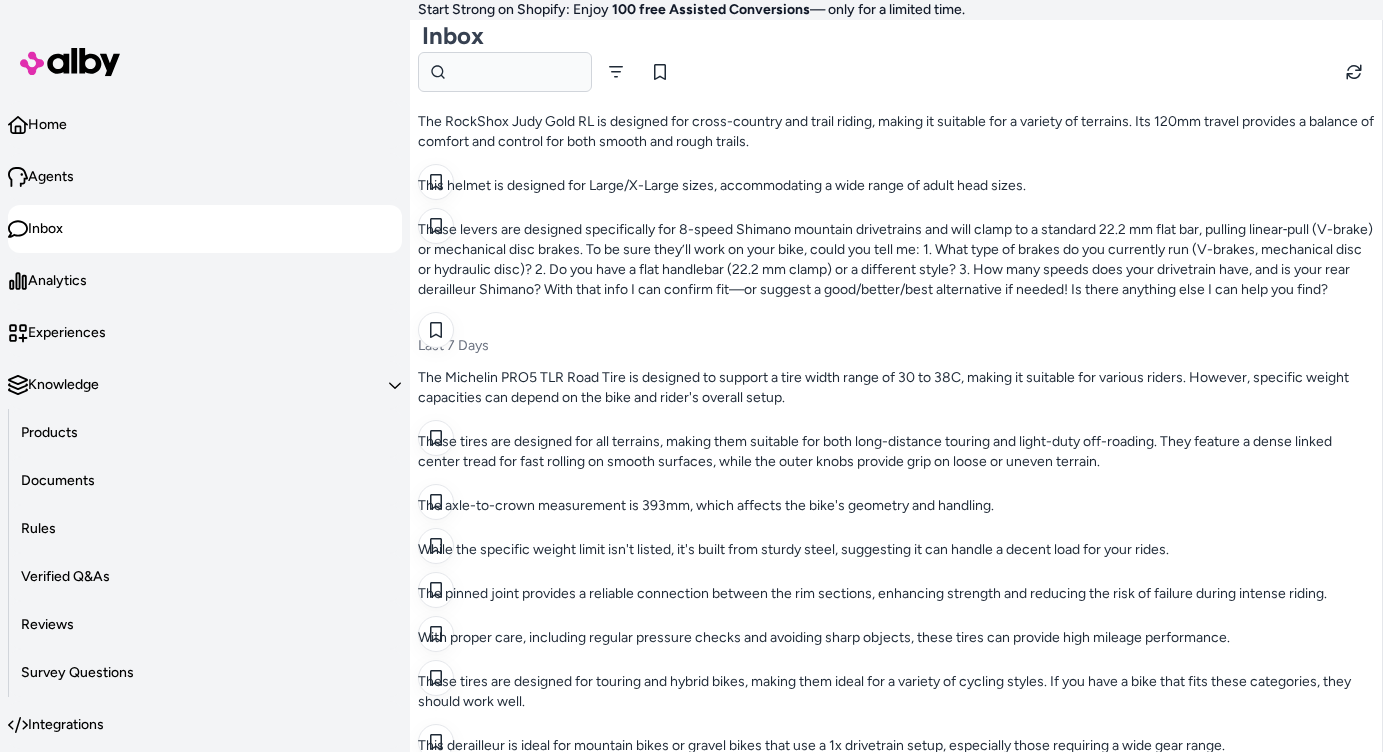 scroll, scrollTop: 728, scrollLeft: 0, axis: vertical 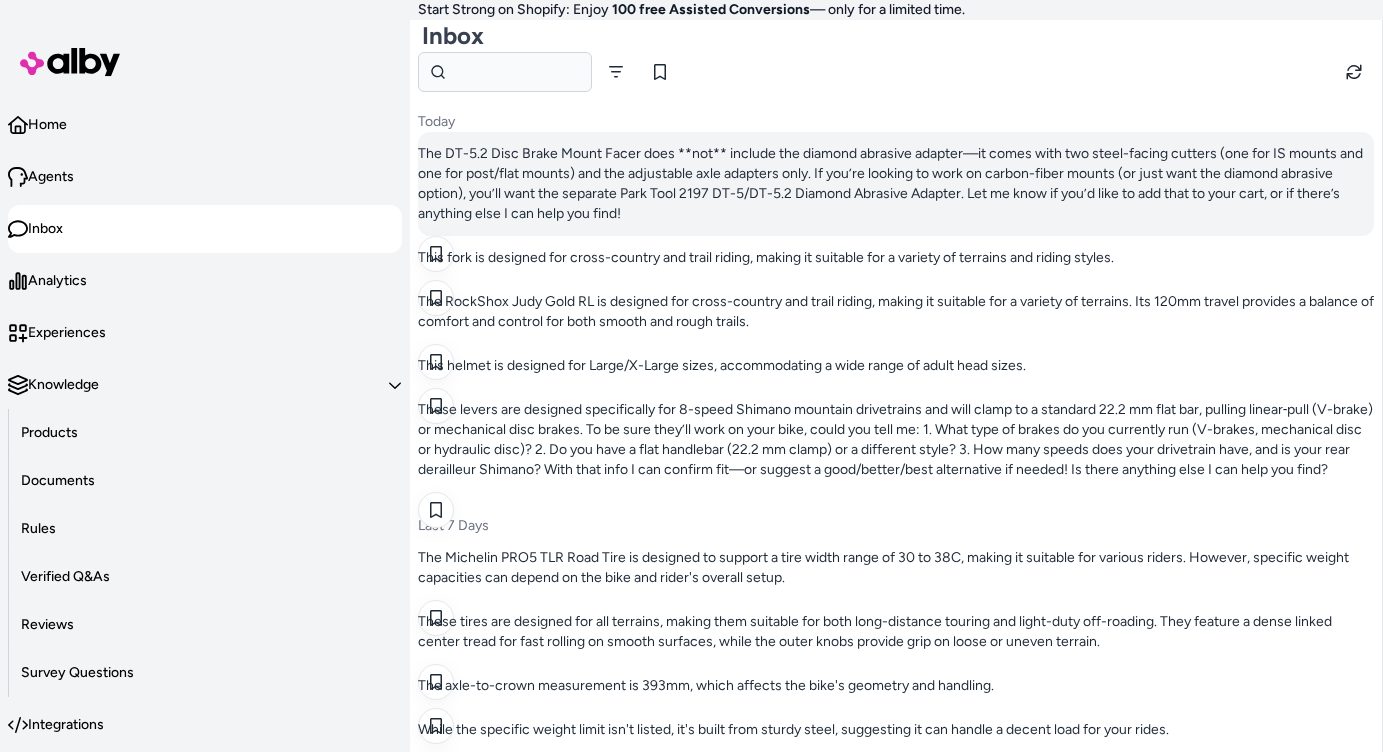 click on "The DT-5.2 Disc Brake Mount Facer does **not** include the diamond abrasive adapter—it comes with two steel-facing cutters (one for IS mounts and one for post/flat mounts) and the adjustable axle adapters only.
If you’re looking to work on carbon-fiber mounts (or just want the diamond abrasive option), you’ll want the separate Park Tool 2197 DT-5/DT-5.2 Diamond Abrasive Adapter. Let me know if you’d like to add that to your cart, or if there’s anything else I can help you find!" at bounding box center (896, 184) 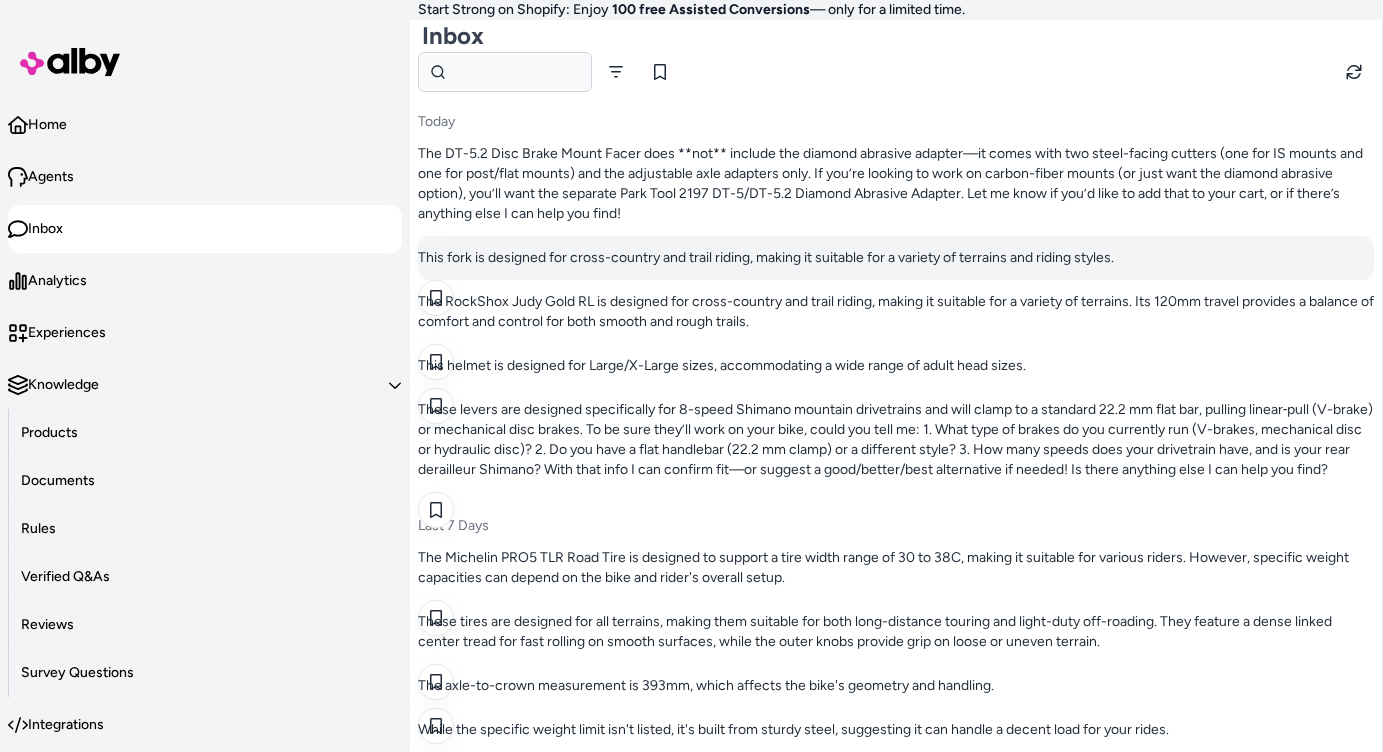 click on "This fork is designed for cross-country and trail riding, making it suitable for a variety of terrains and riding styles." at bounding box center (896, 258) 